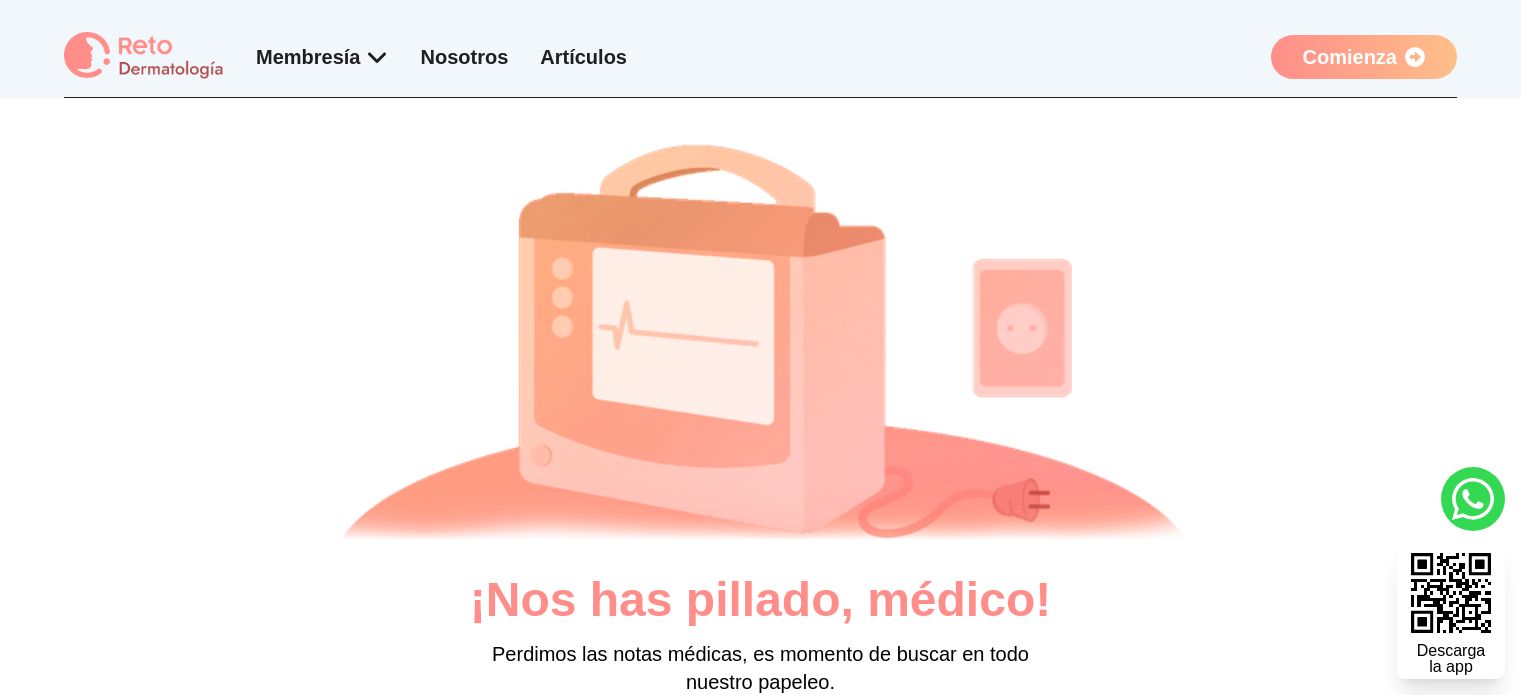 scroll, scrollTop: 0, scrollLeft: 0, axis: both 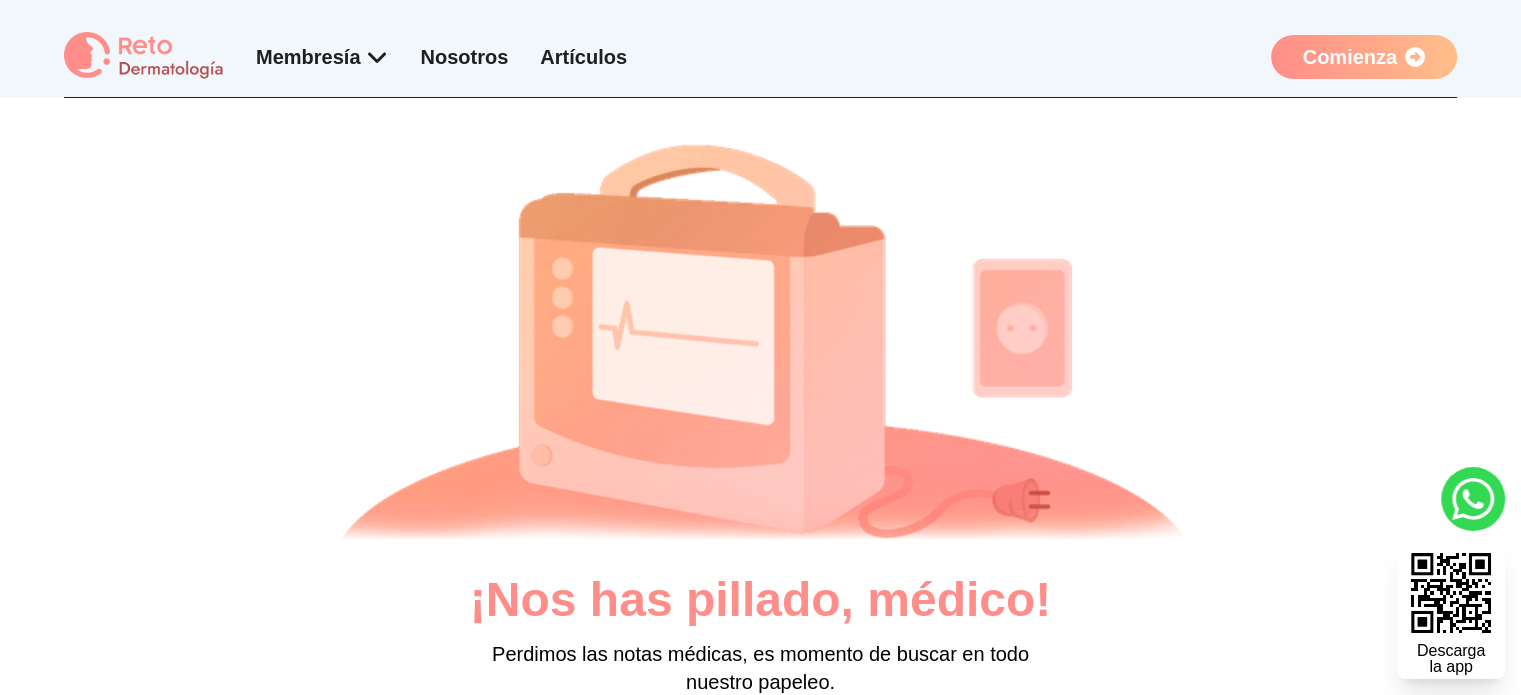 click on "Comienza" at bounding box center (1364, 57) 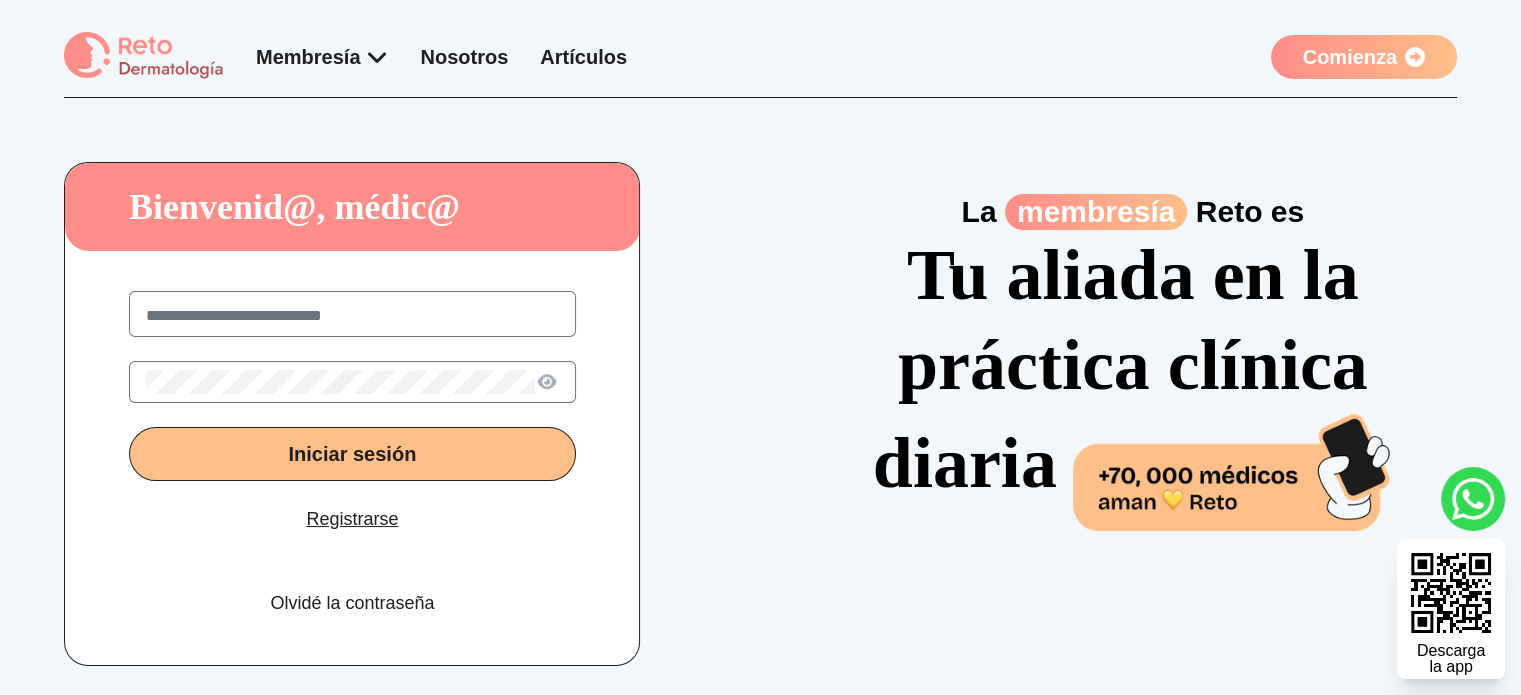 click at bounding box center [352, 316] 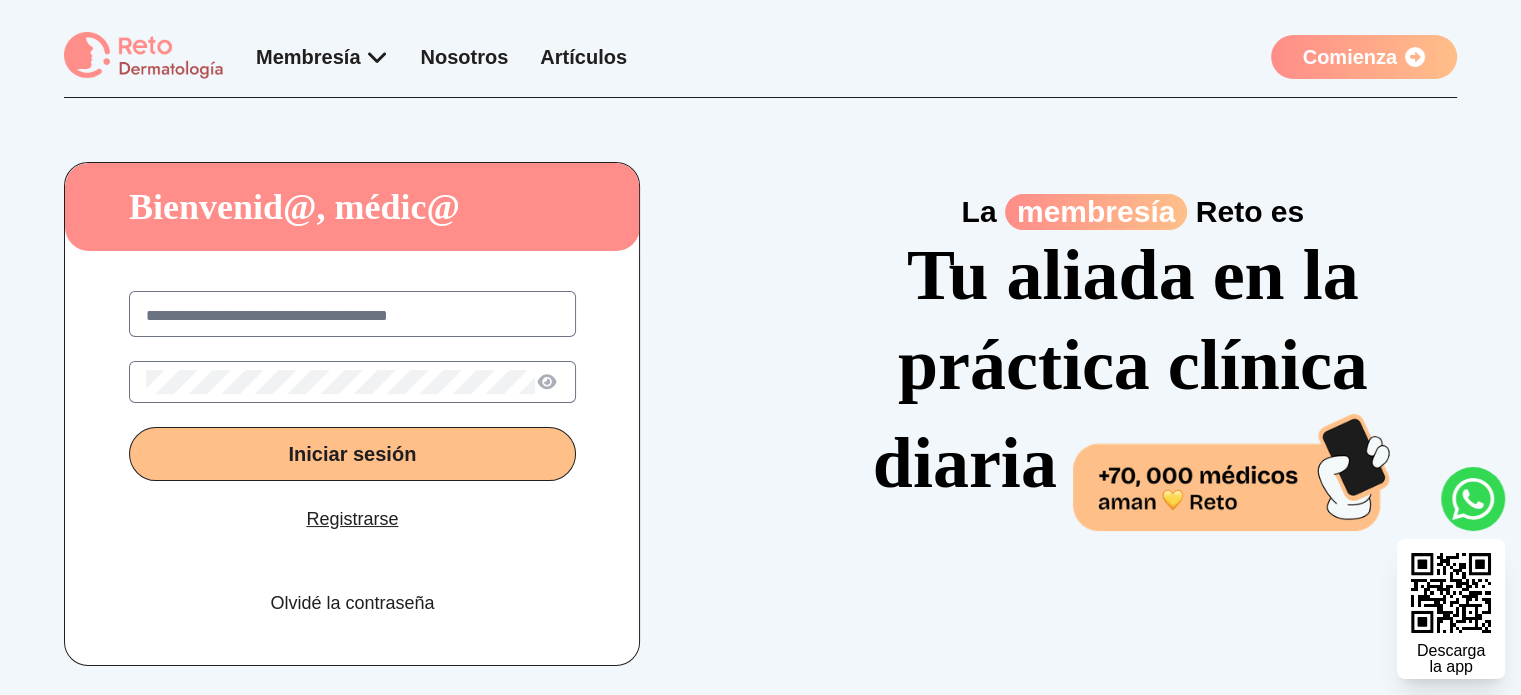 type on "**********" 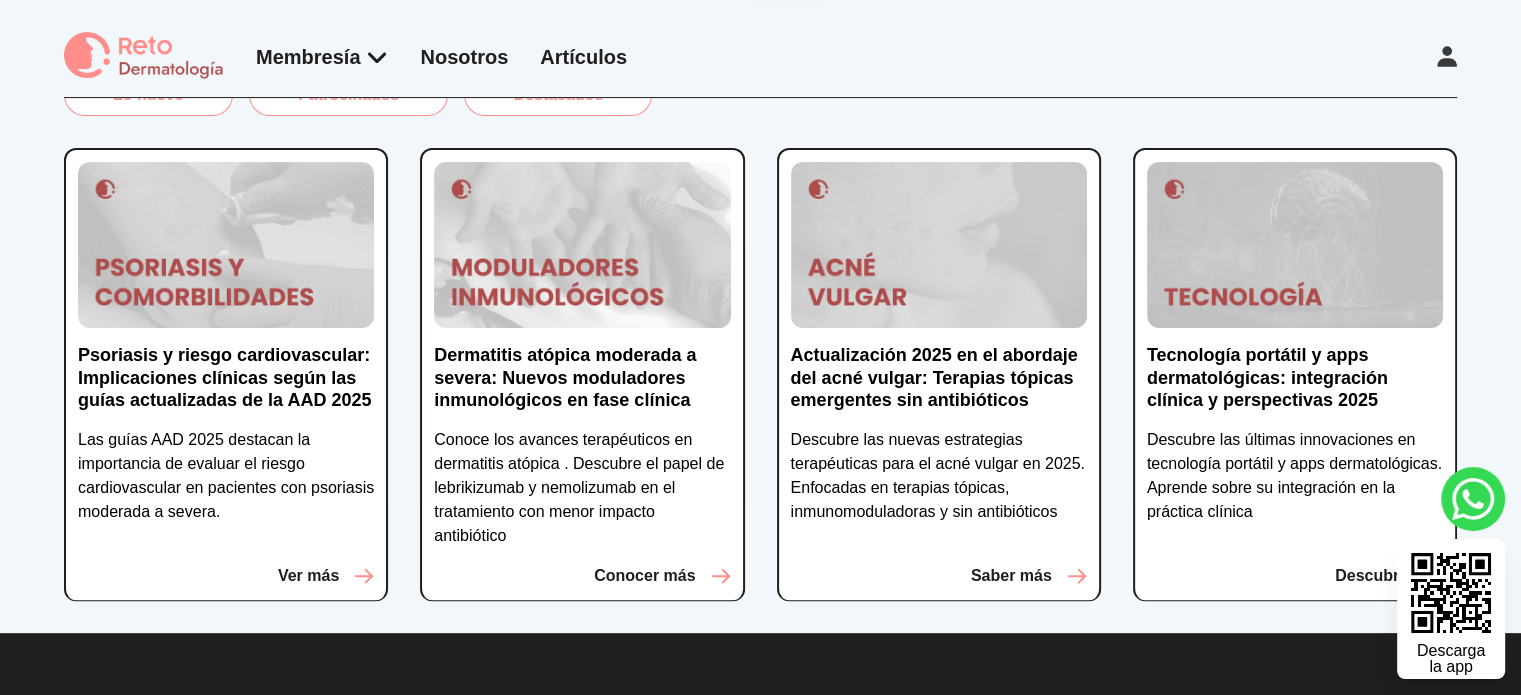 scroll, scrollTop: 0, scrollLeft: 0, axis: both 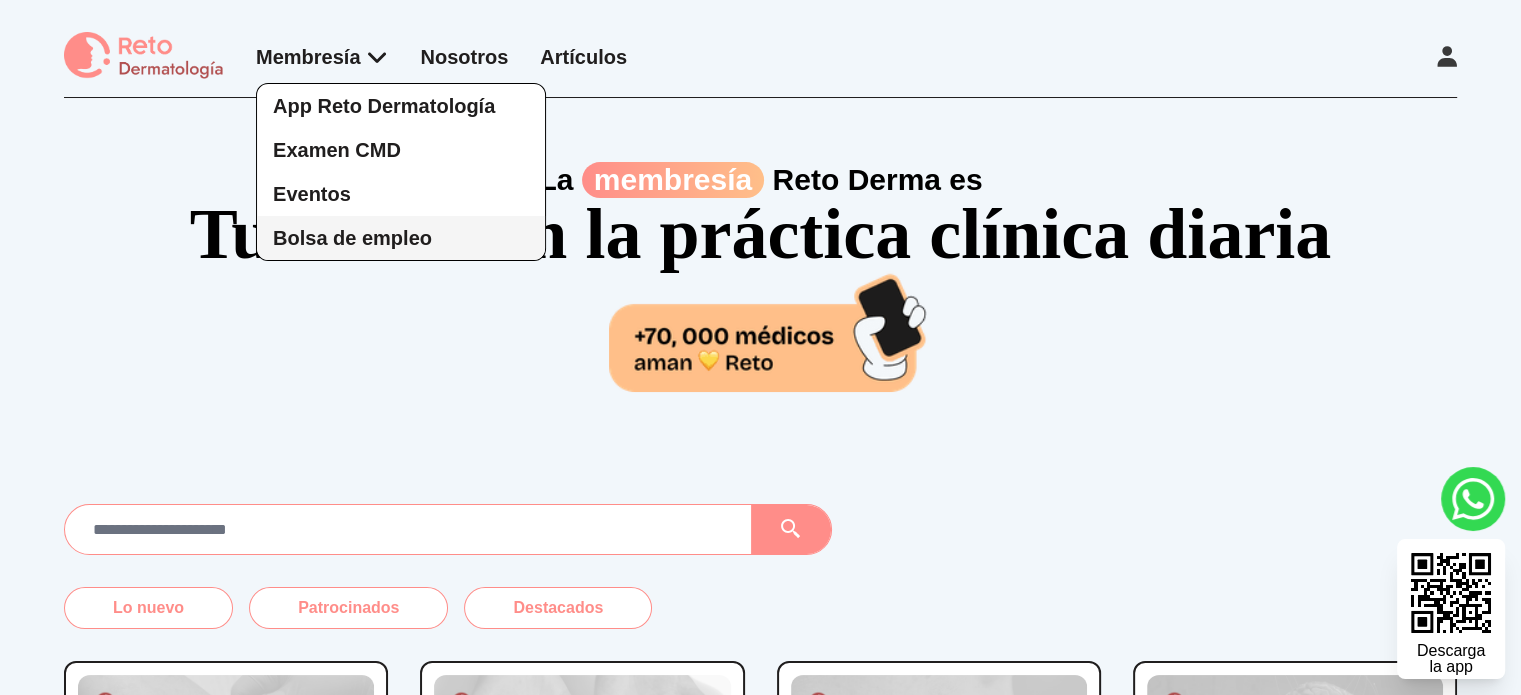 click on "Bolsa de empleo" at bounding box center (352, 238) 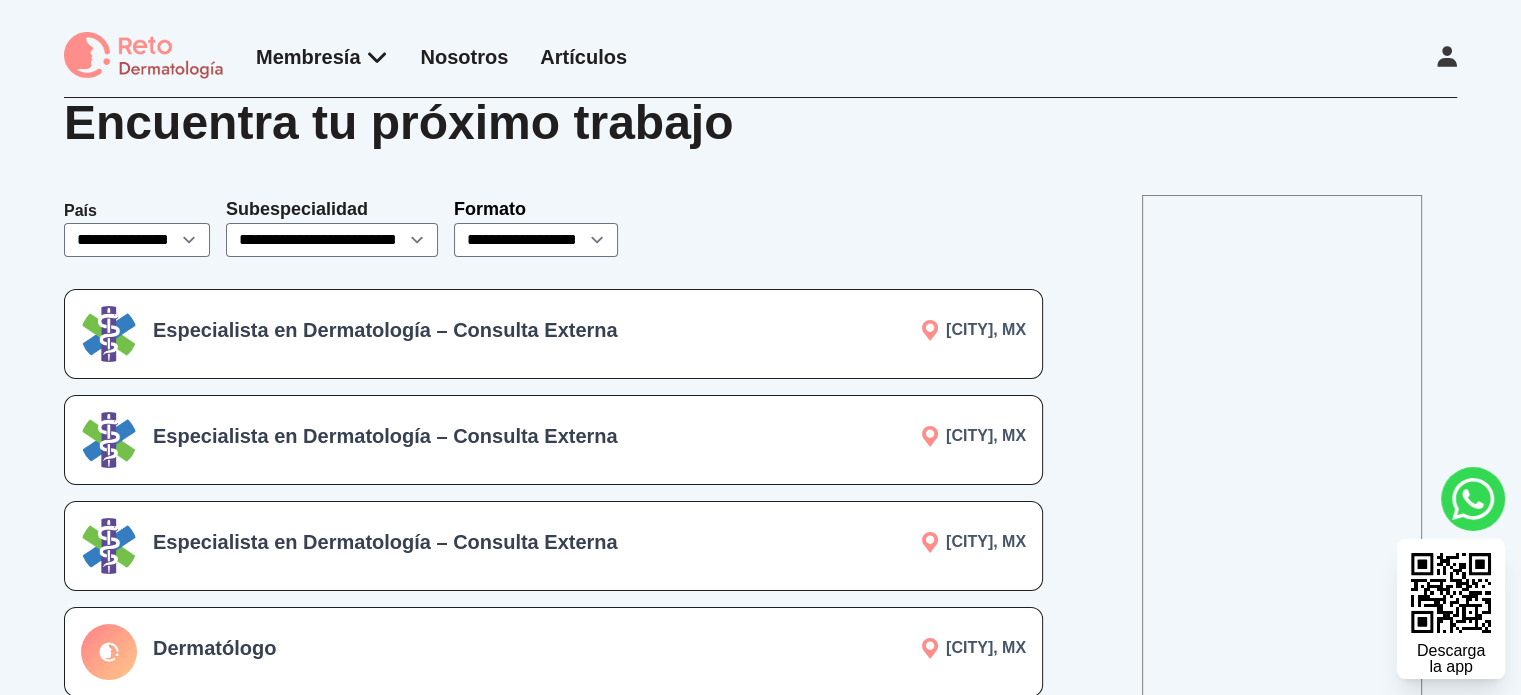 scroll, scrollTop: 0, scrollLeft: 0, axis: both 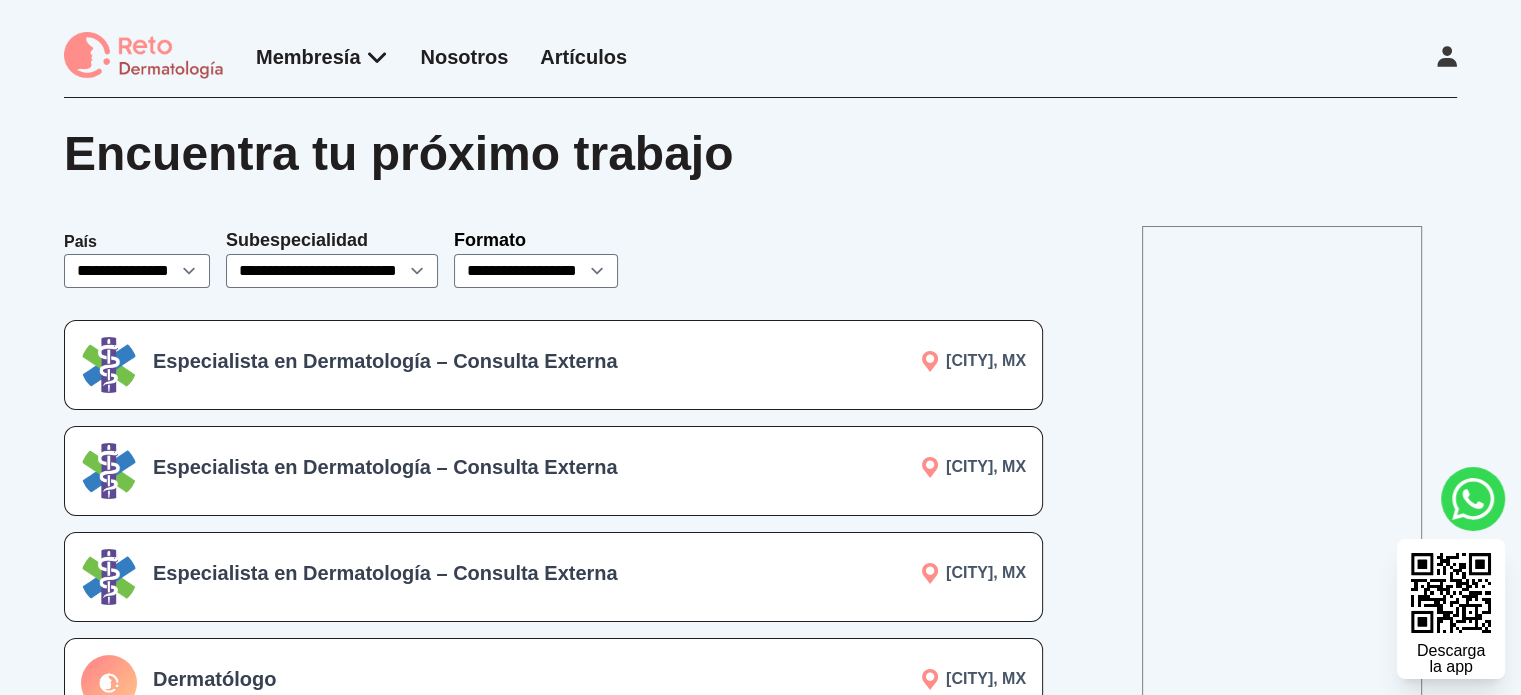 click on "Especialista en Dermatología – Consulta Externa" at bounding box center (438, 365) 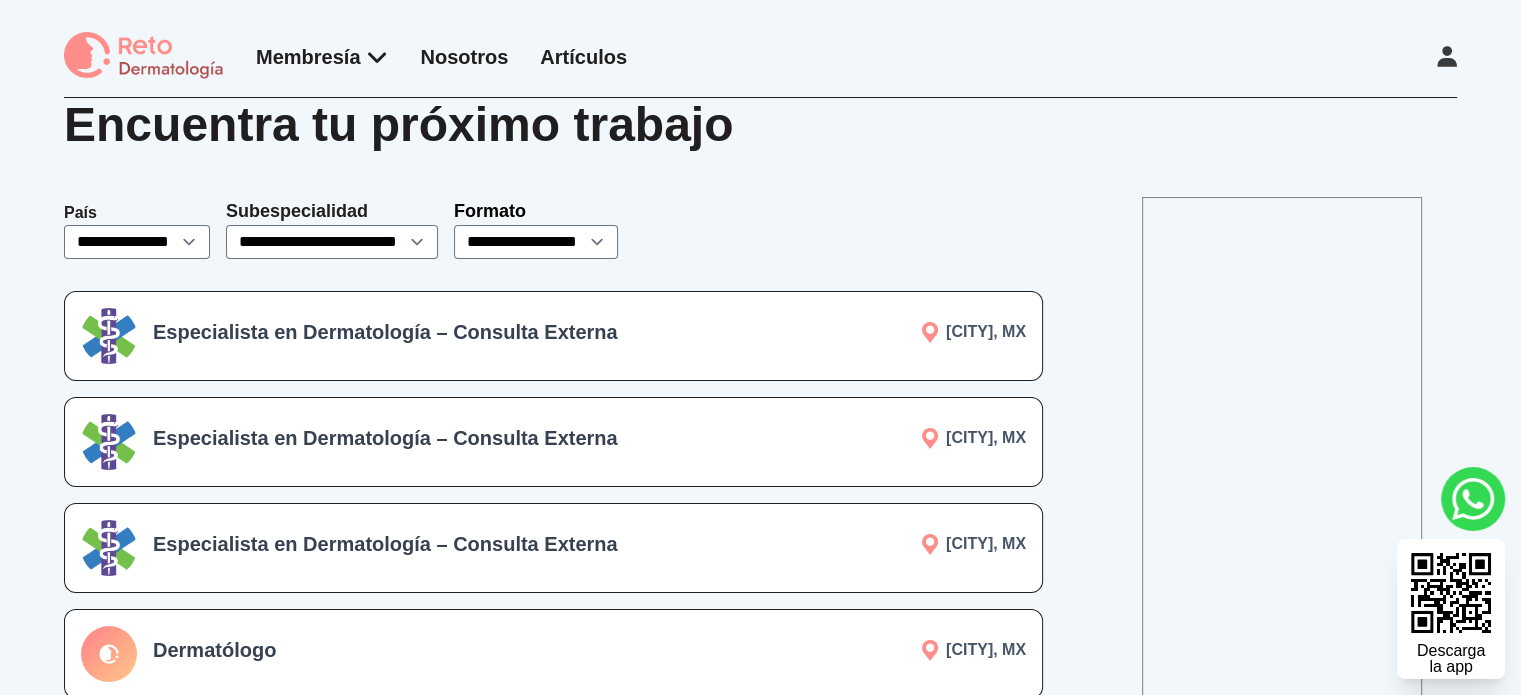 scroll, scrollTop: 25, scrollLeft: 0, axis: vertical 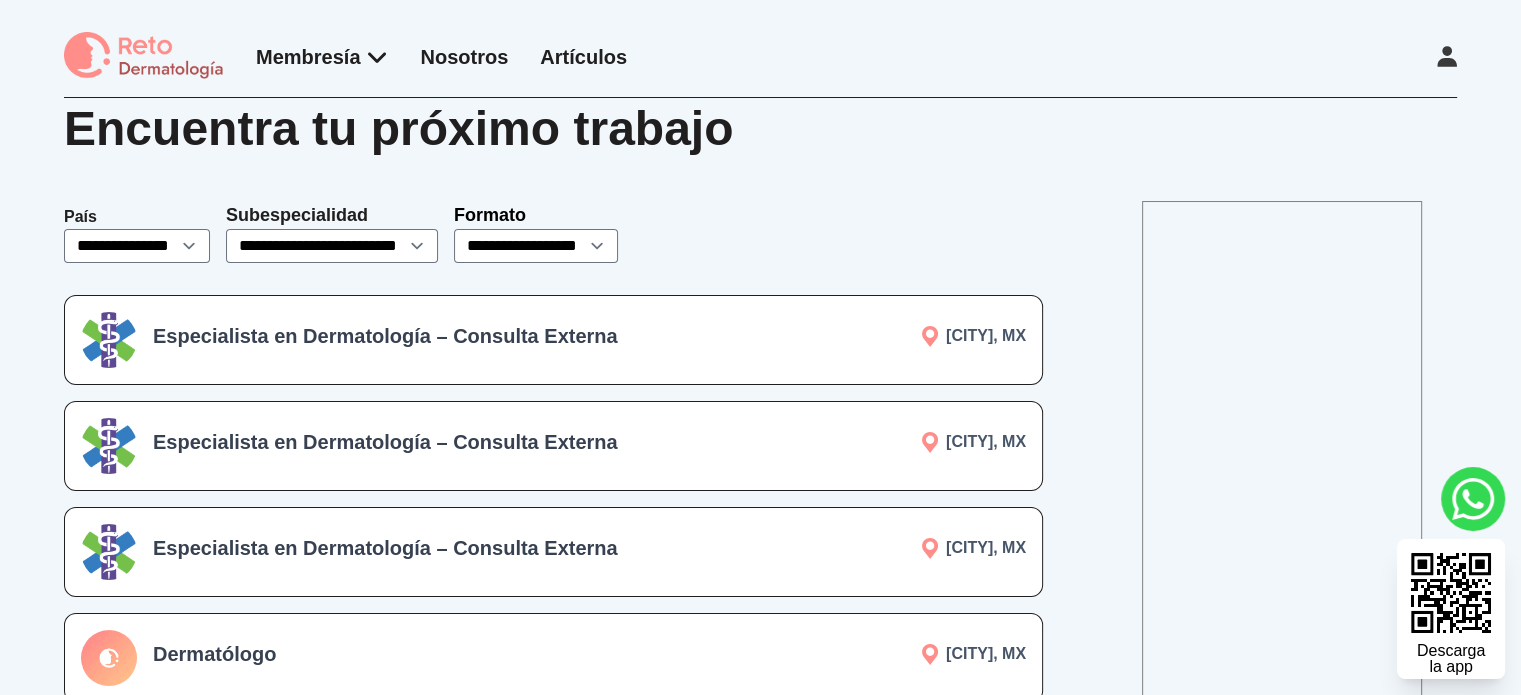 click on "Especialista en Dermatología – Consulta Externa" at bounding box center (438, 336) 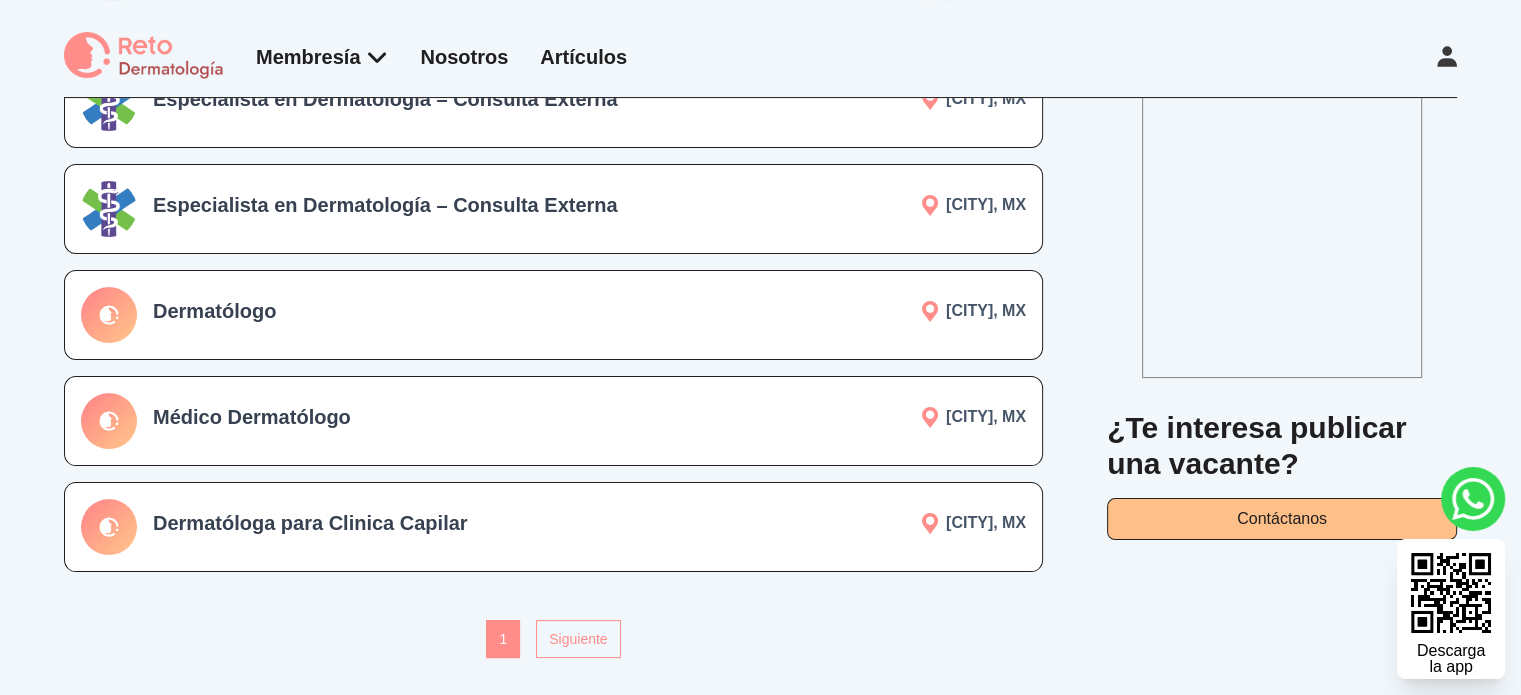 scroll, scrollTop: 0, scrollLeft: 0, axis: both 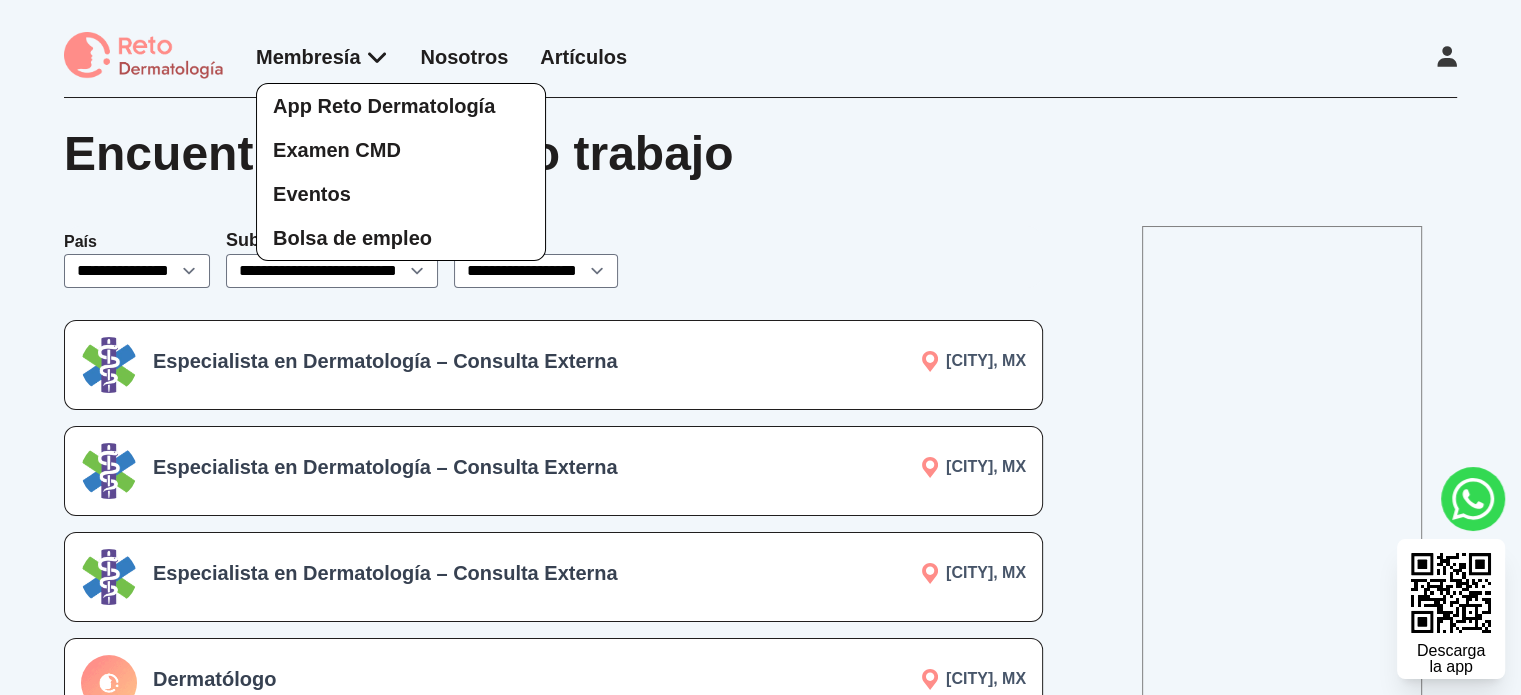 click on "App Reto Dermatología Examen CMD Eventos Bolsa de empleo" at bounding box center [322, 152] 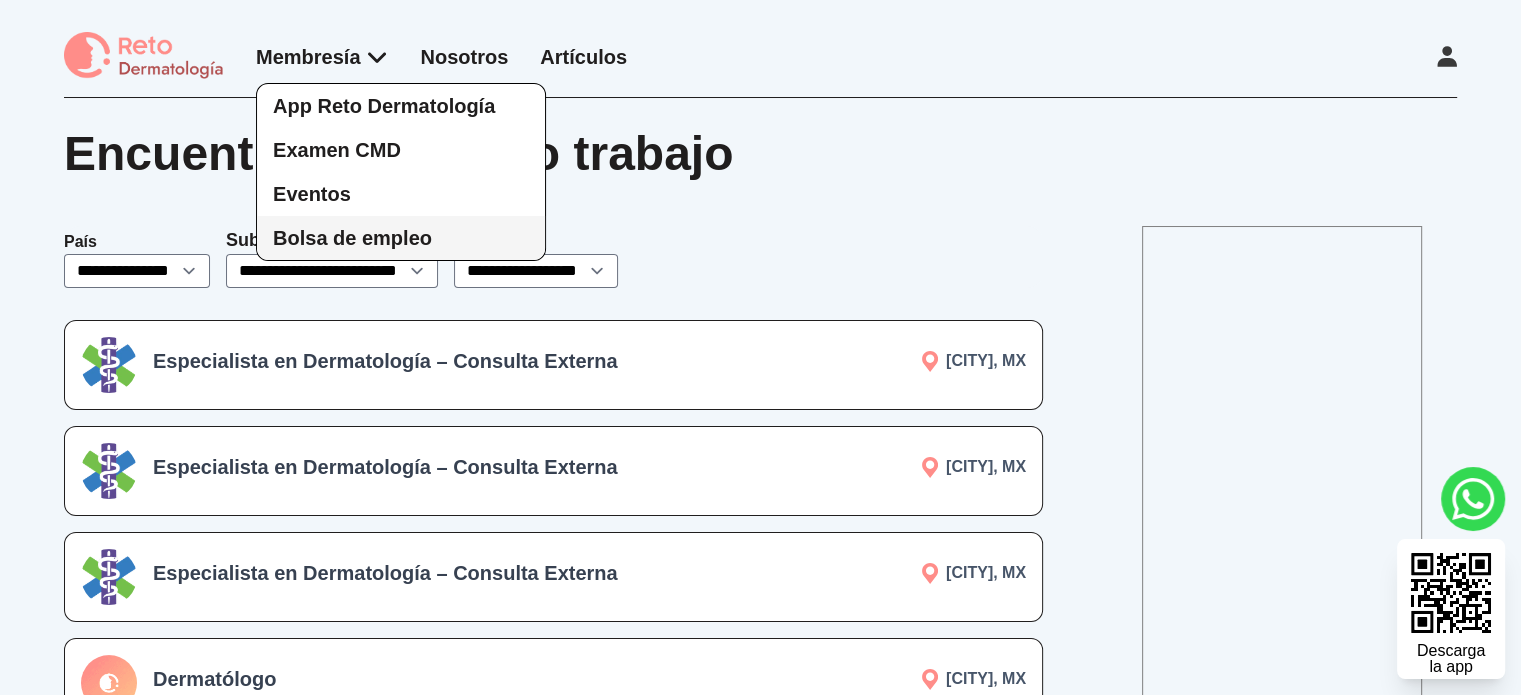 click on "Bolsa de empleo" at bounding box center (352, 238) 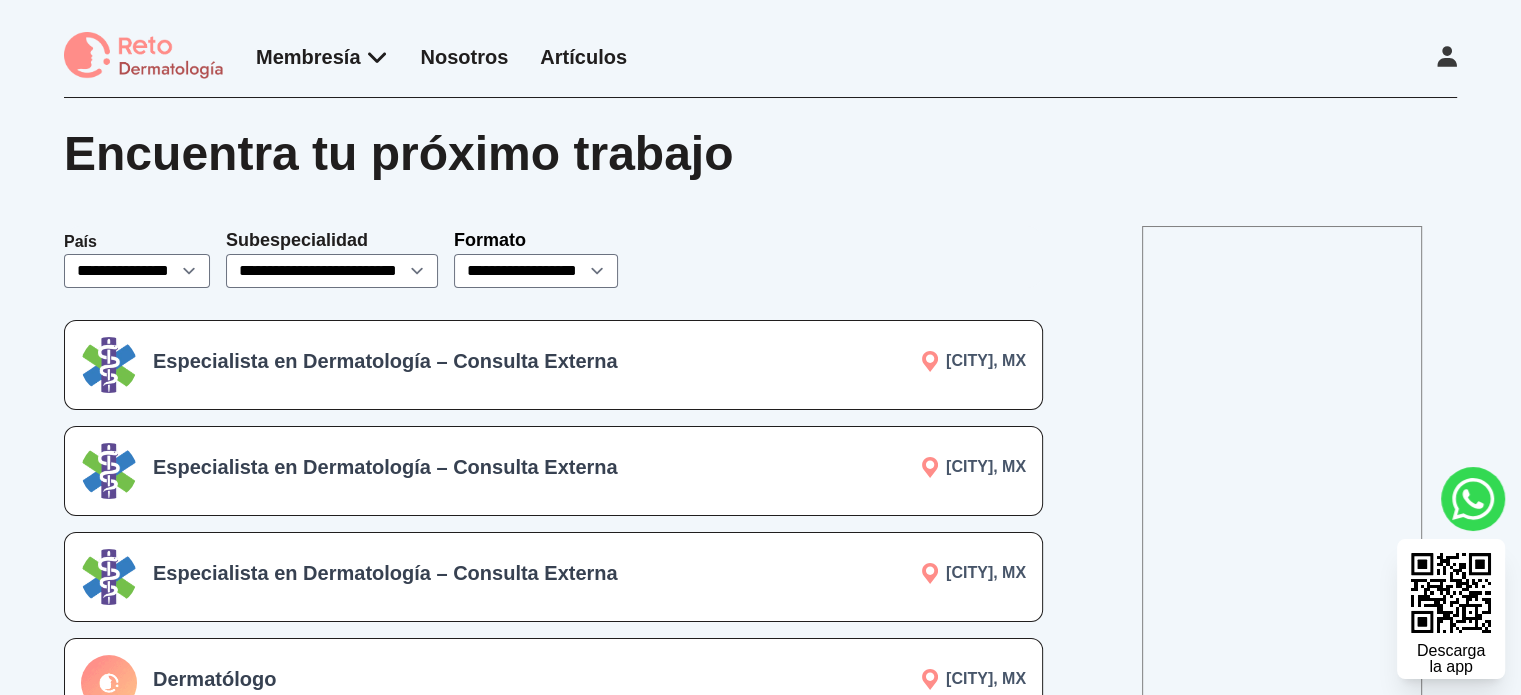 click on "Especialista en Dermatología – Consulta Externa" at bounding box center (438, 361) 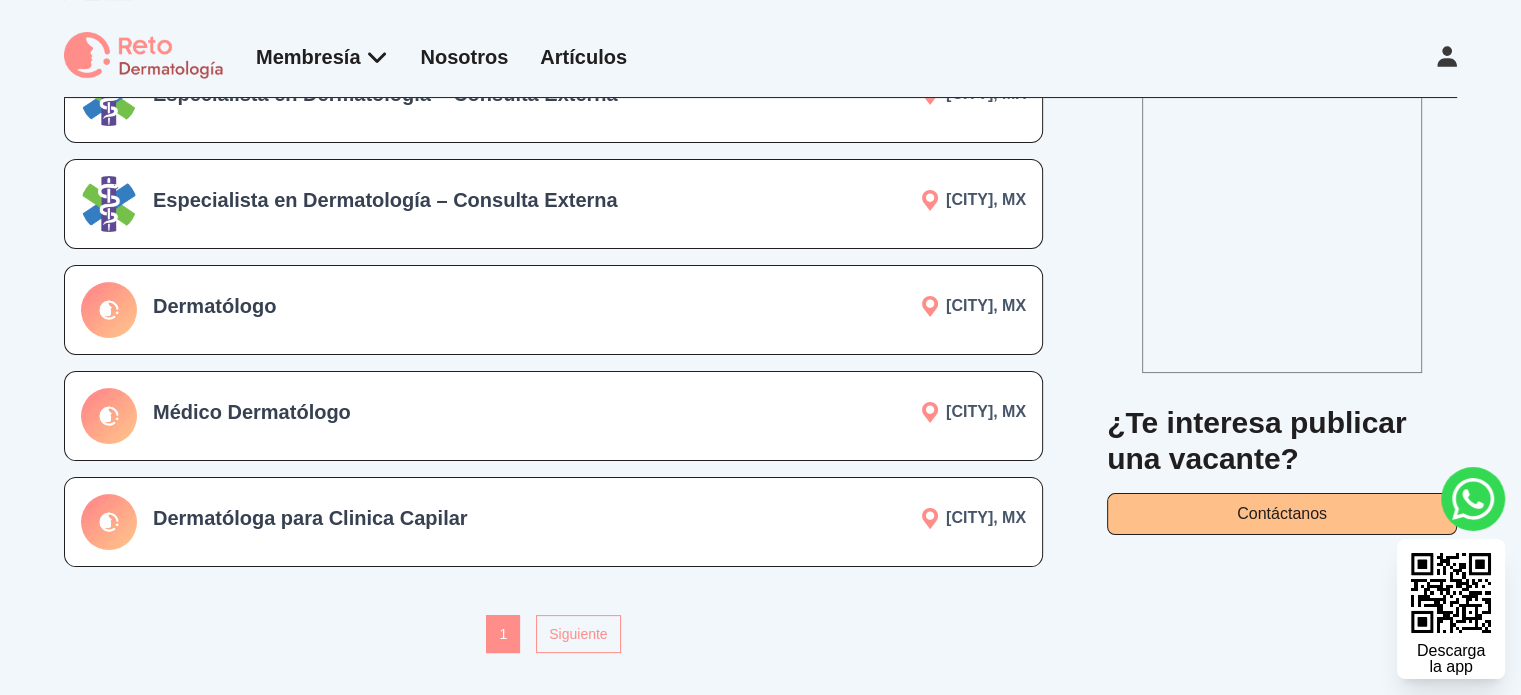 click on "Dermatólogo" at bounding box center (438, 306) 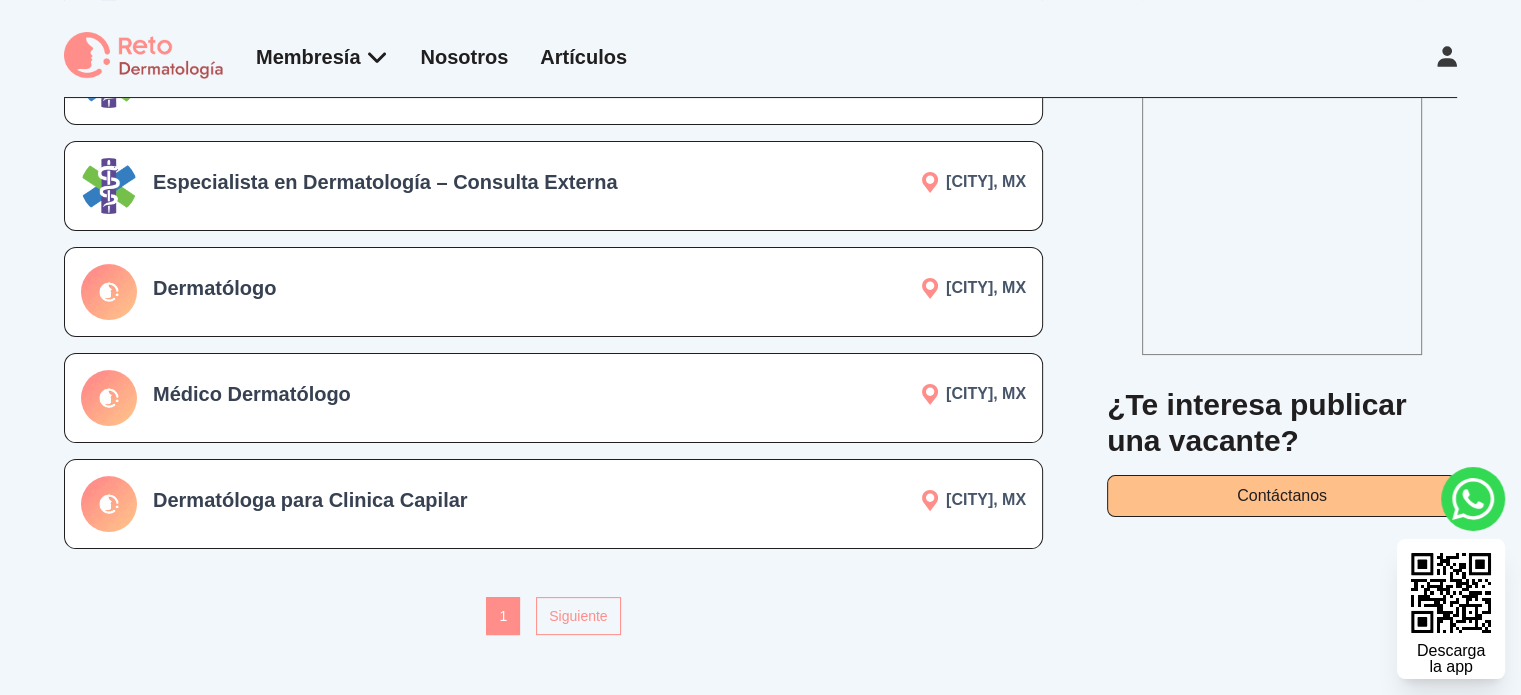 scroll, scrollTop: 280, scrollLeft: 0, axis: vertical 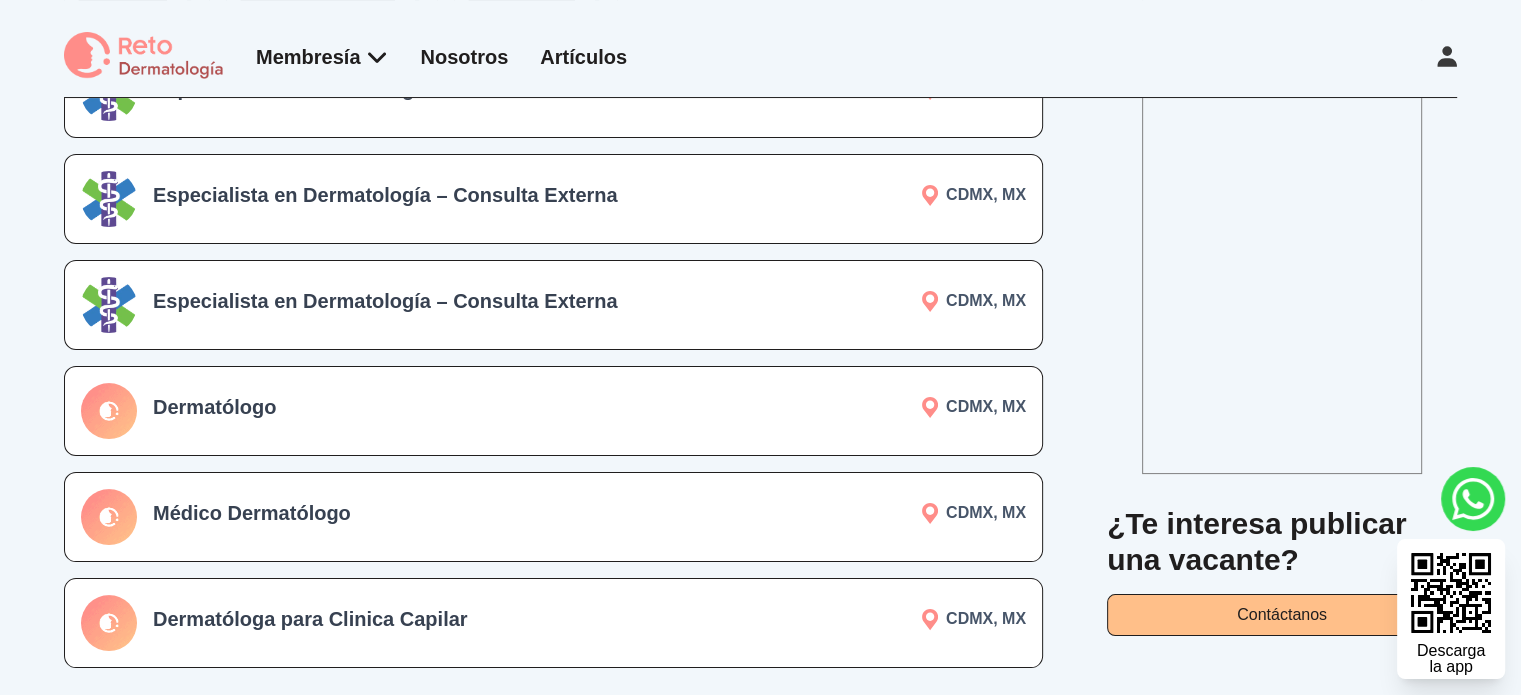 click on "Especialista en Dermatología – Consulta Externa" at bounding box center (438, 199) 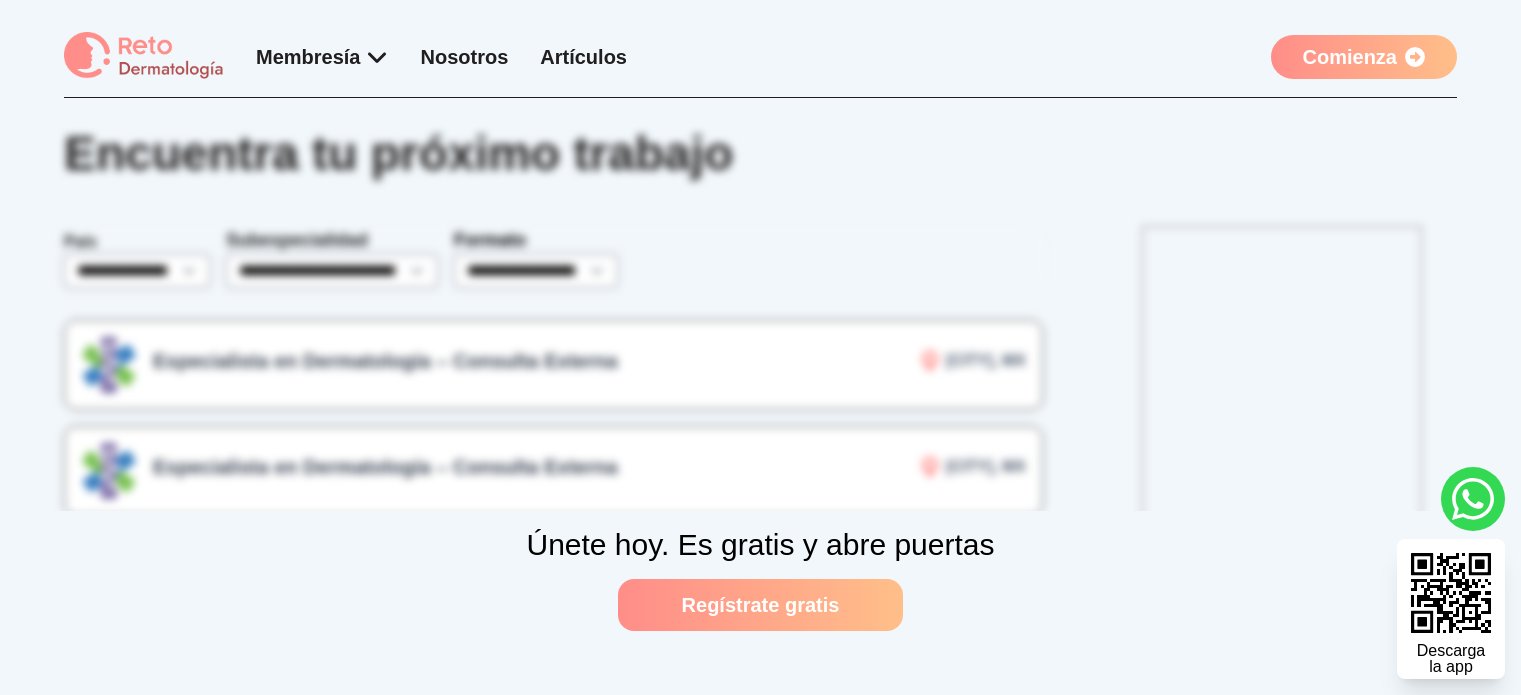 scroll, scrollTop: 0, scrollLeft: 0, axis: both 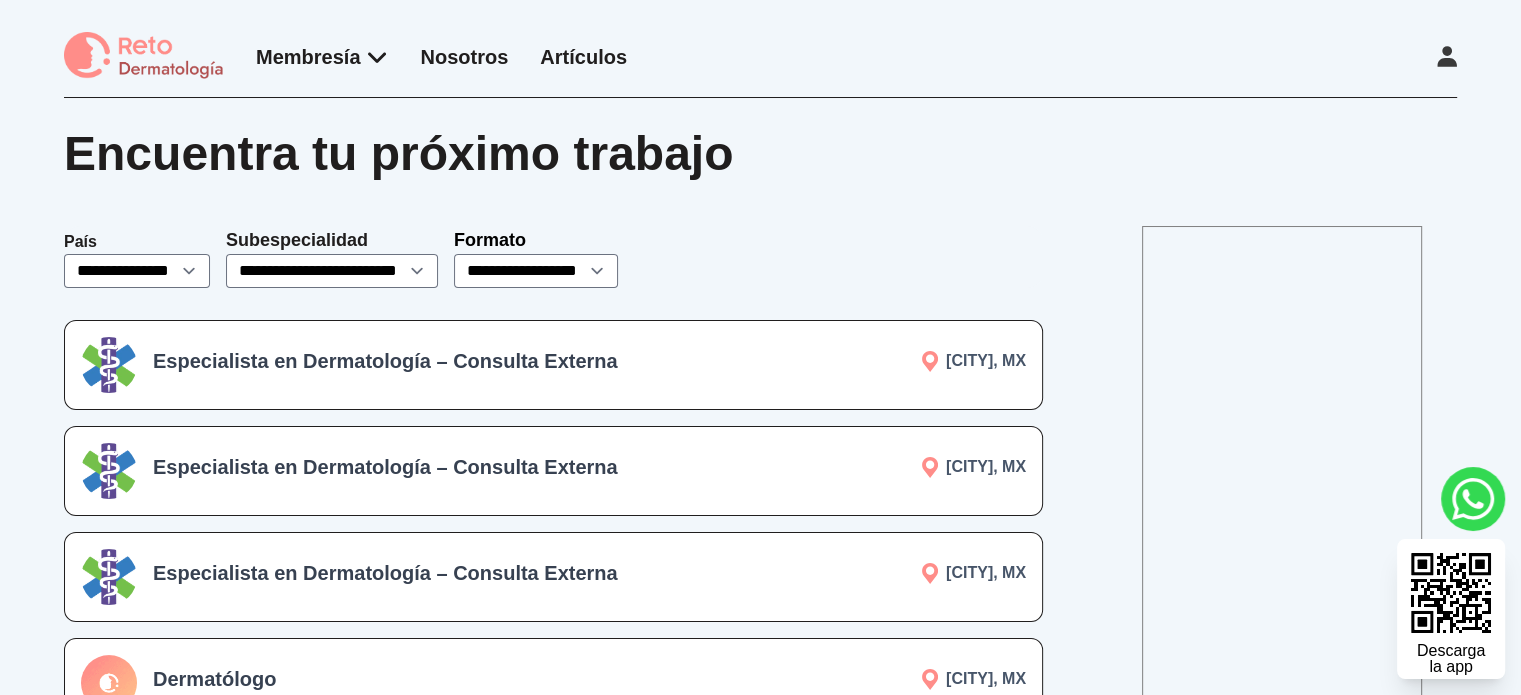click on "Especialista en Dermatología – Consulta Externa" at bounding box center (438, 361) 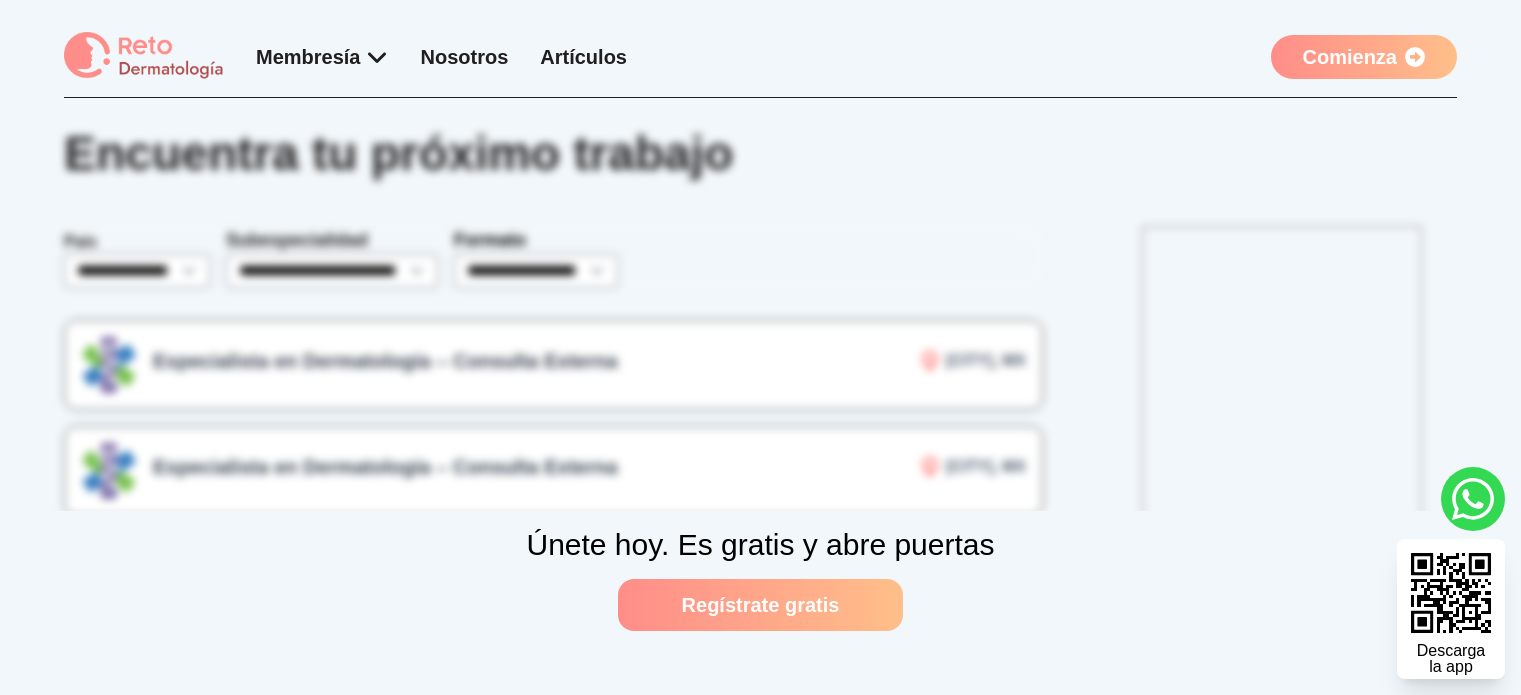 scroll, scrollTop: 0, scrollLeft: 0, axis: both 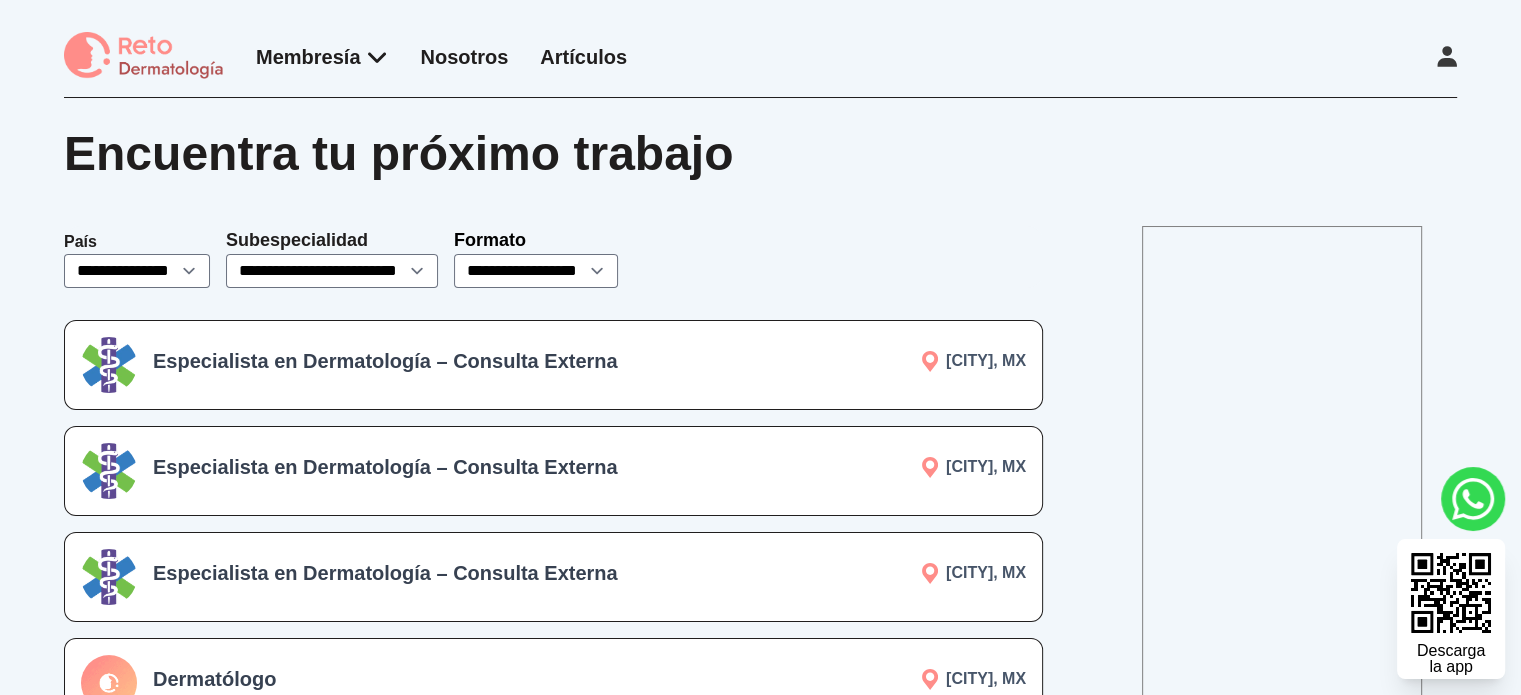 click on "CDMX,   MX" at bounding box center (883, 361) 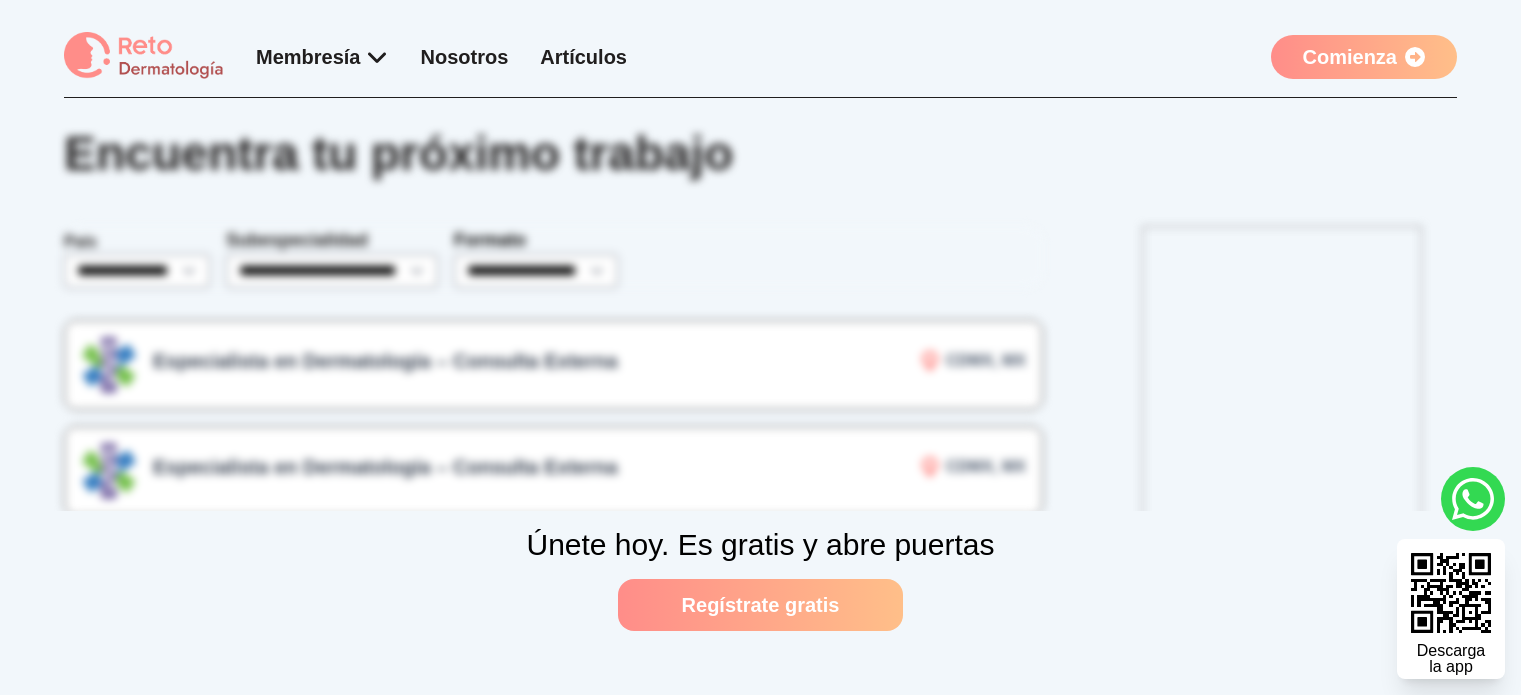 scroll, scrollTop: 0, scrollLeft: 0, axis: both 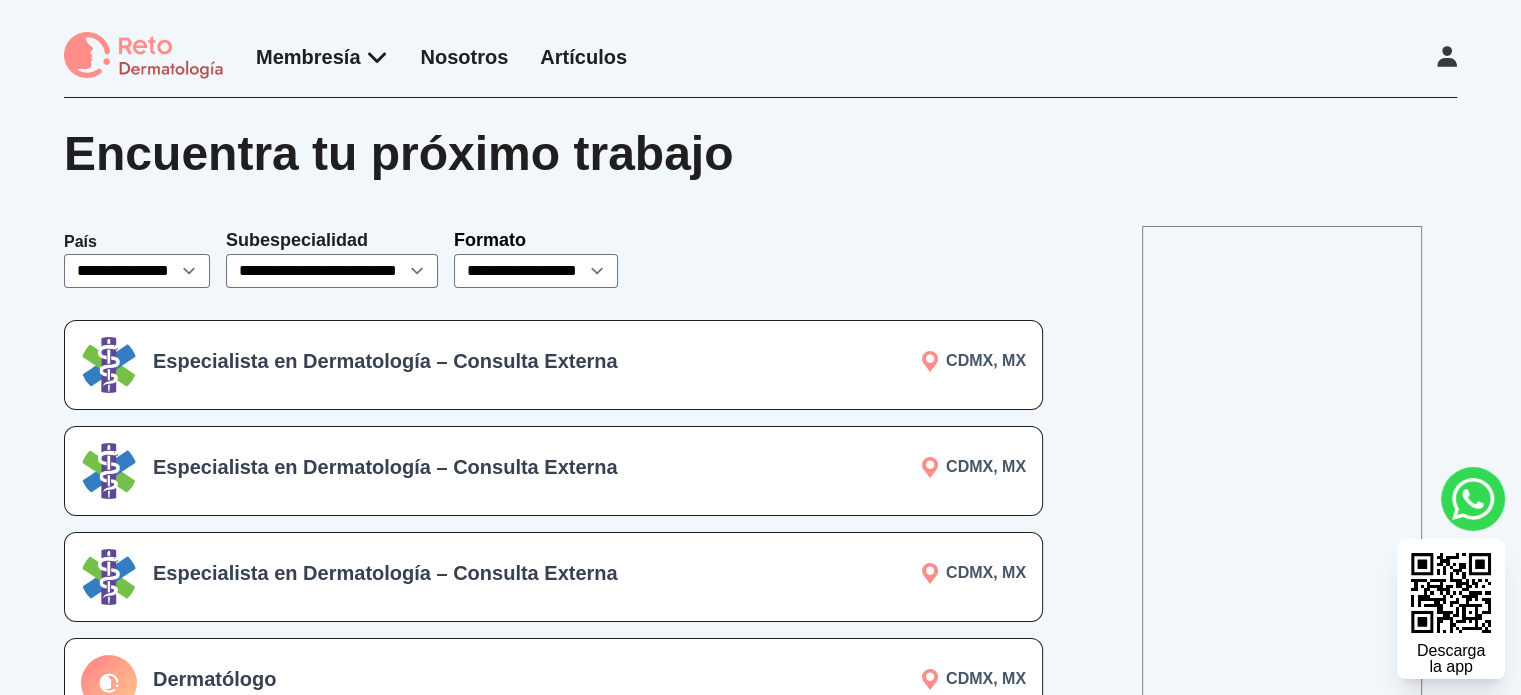 click on "Especialista en Dermatología – Consulta Externa" at bounding box center (438, 361) 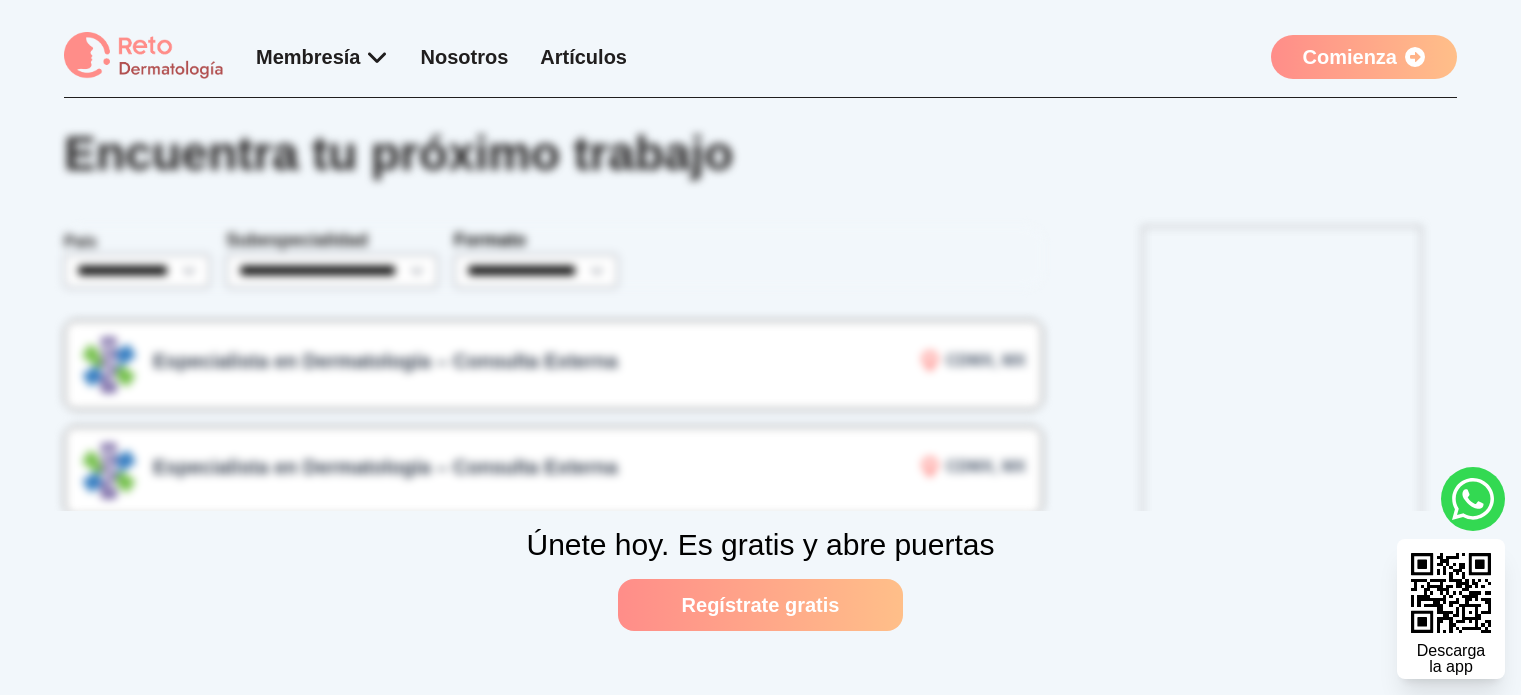 scroll, scrollTop: 0, scrollLeft: 0, axis: both 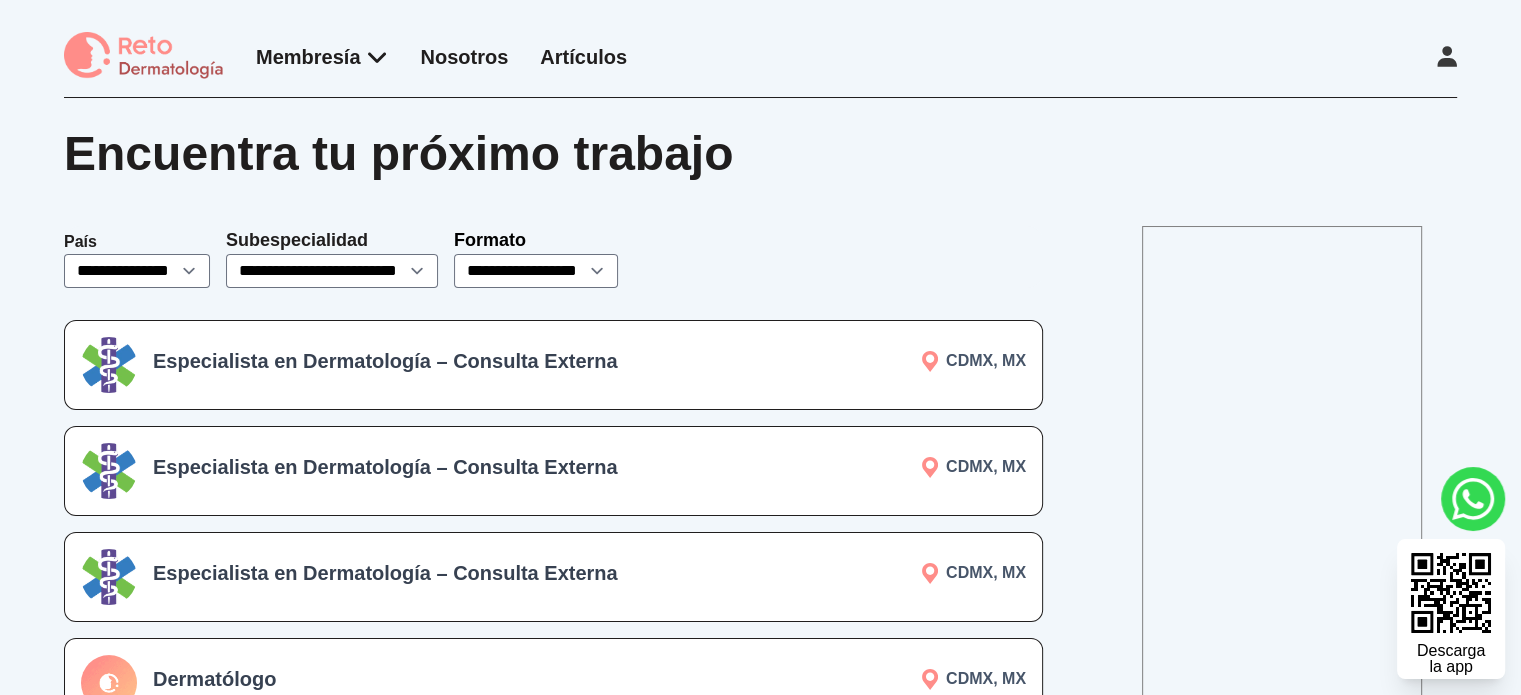 click on "Especialista en Dermatología – Consulta Externa" at bounding box center (438, 361) 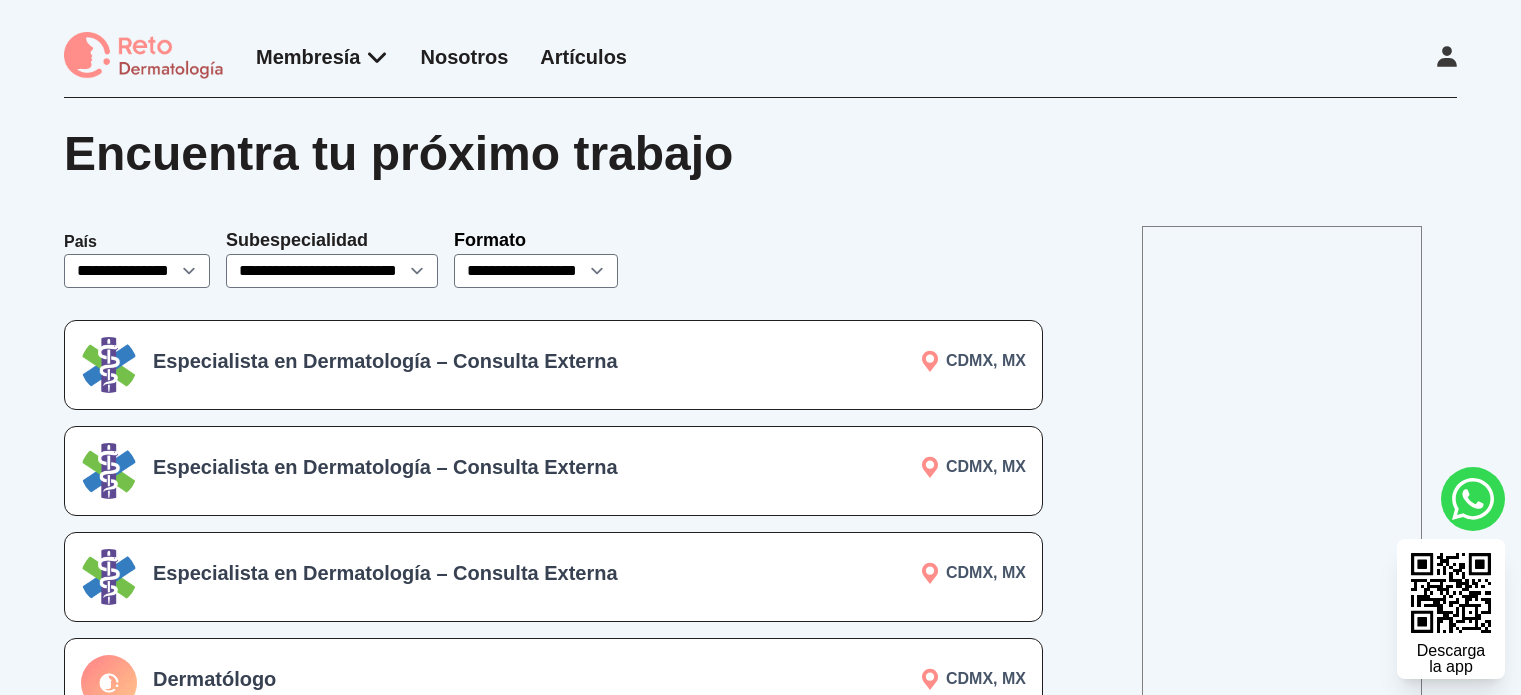 scroll, scrollTop: 0, scrollLeft: 0, axis: both 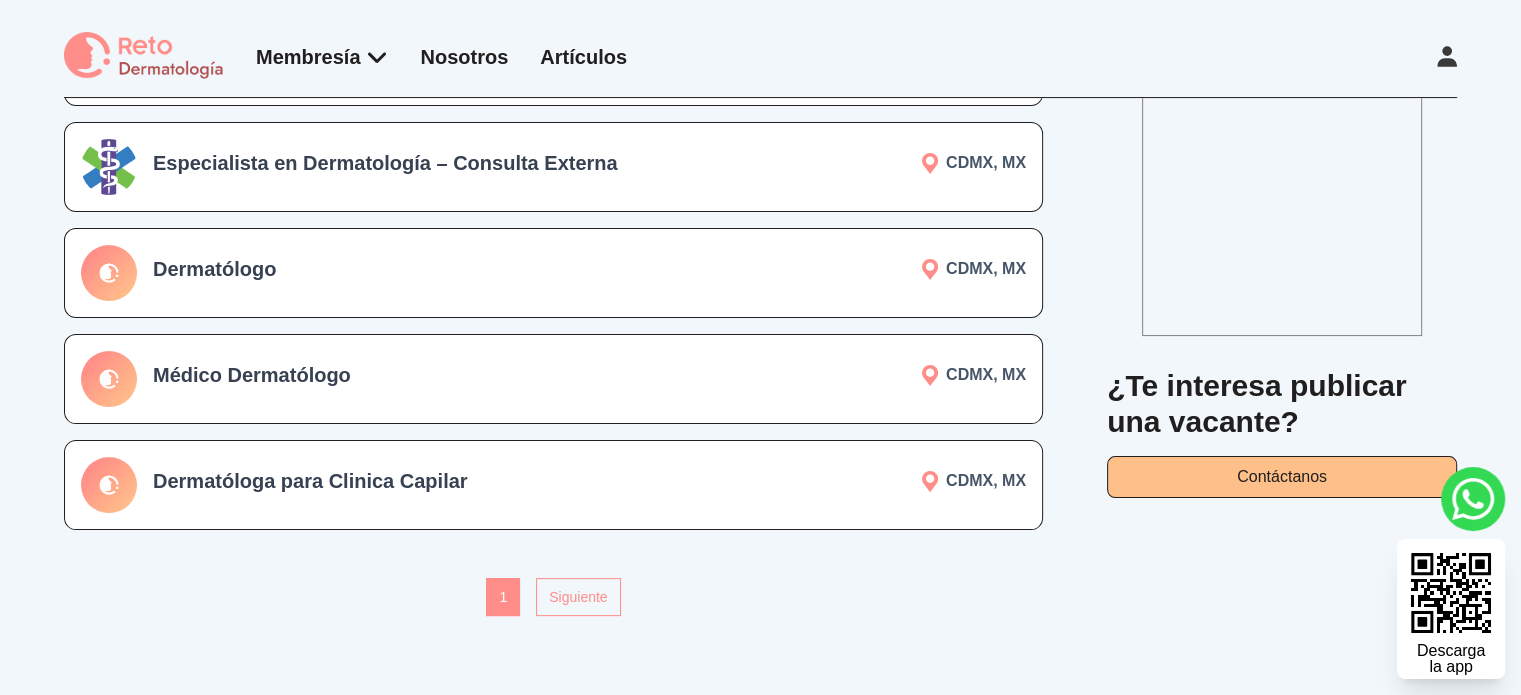 click on "Dermatólogo" at bounding box center (438, 269) 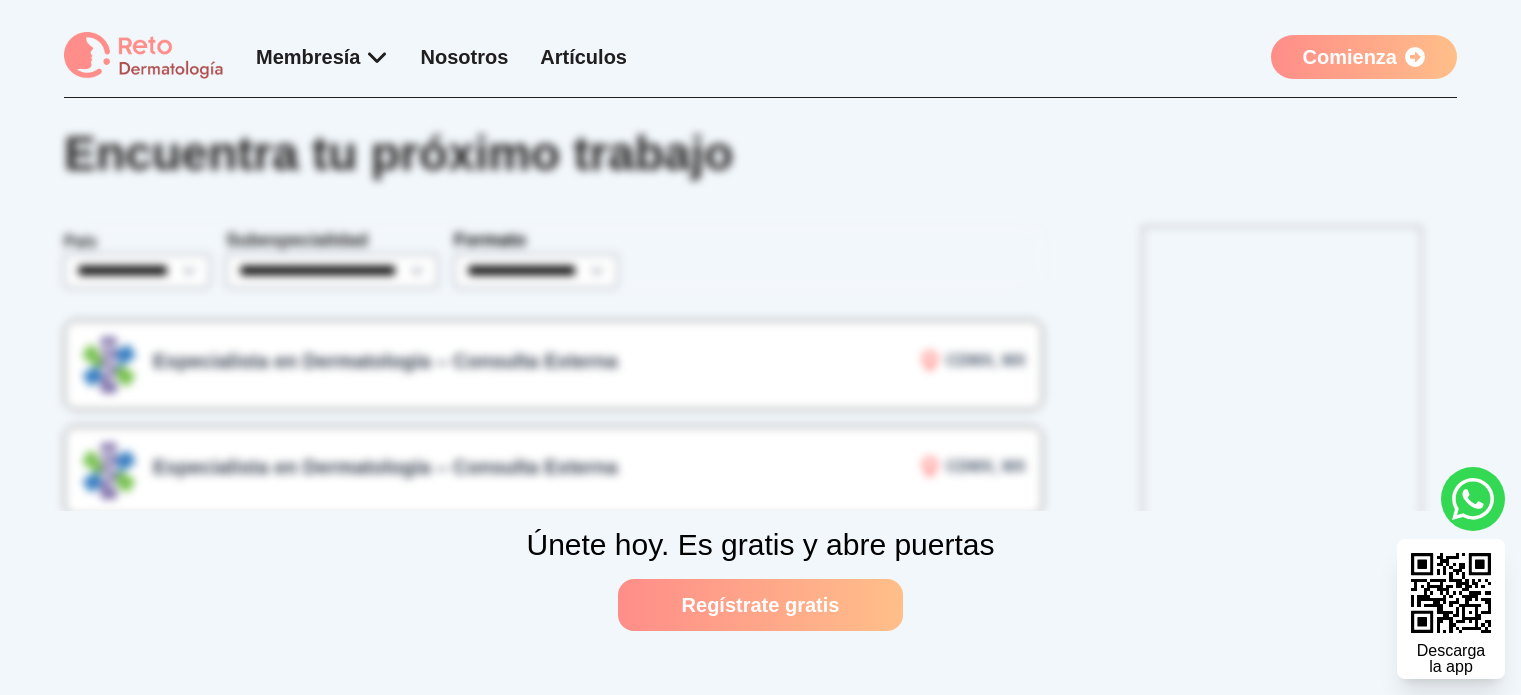 scroll, scrollTop: 0, scrollLeft: 0, axis: both 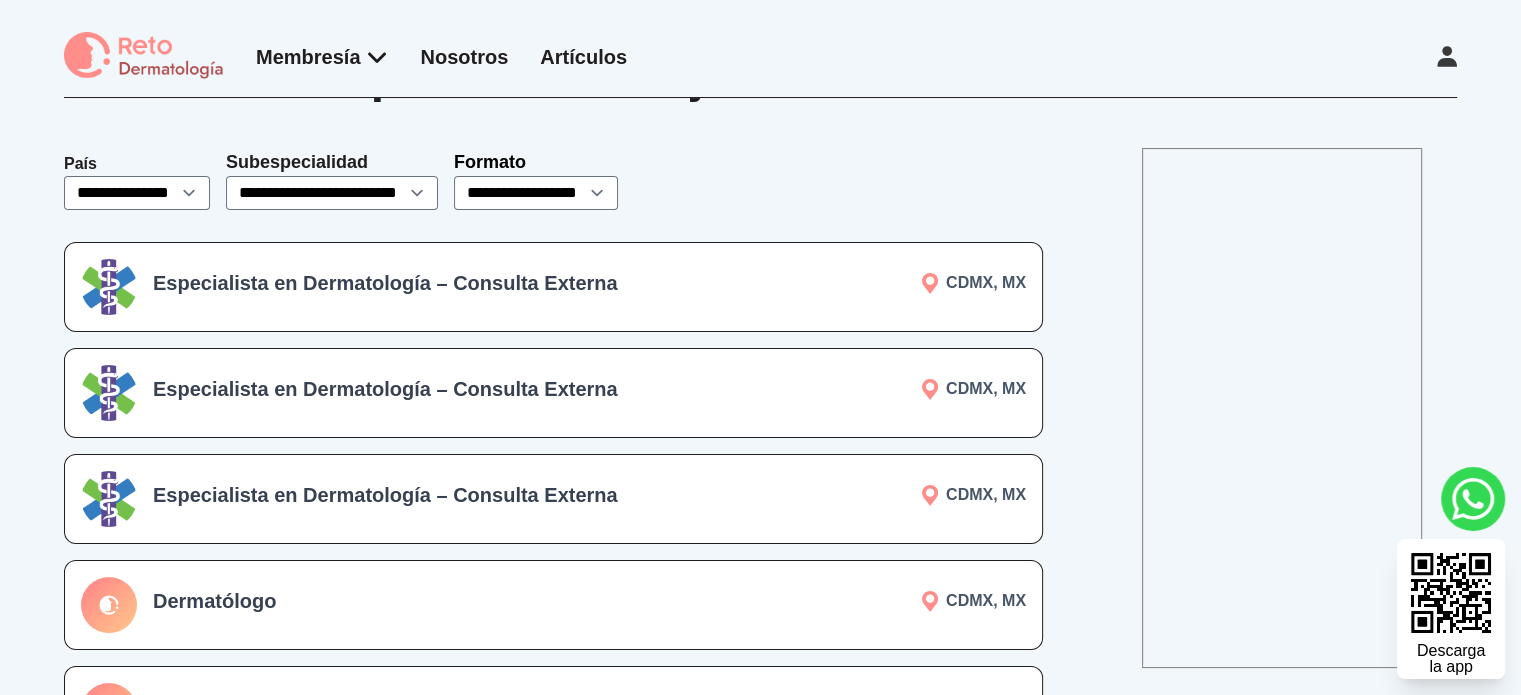 click on "Especialista en Dermatología – Consulta Externa CDMX,   MX" at bounding box center [553, 287] 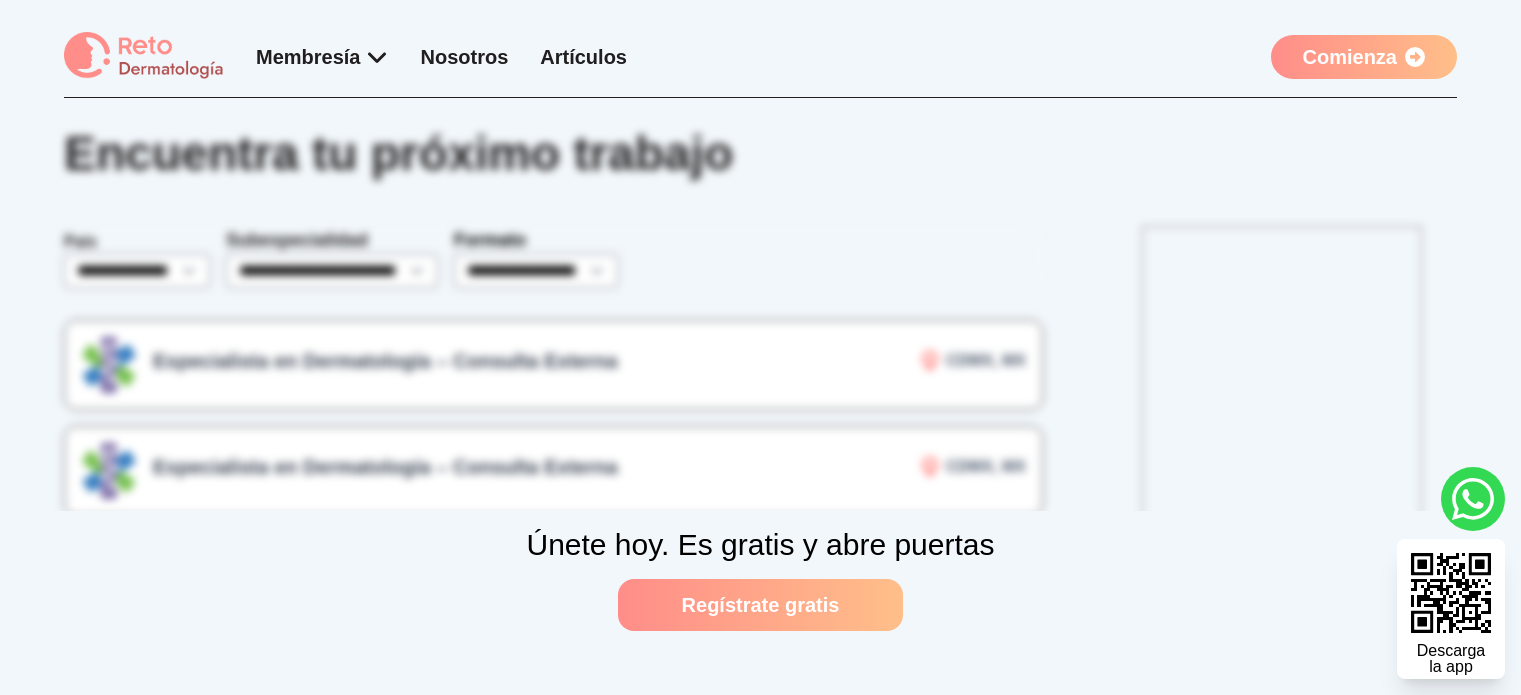 scroll, scrollTop: 0, scrollLeft: 0, axis: both 